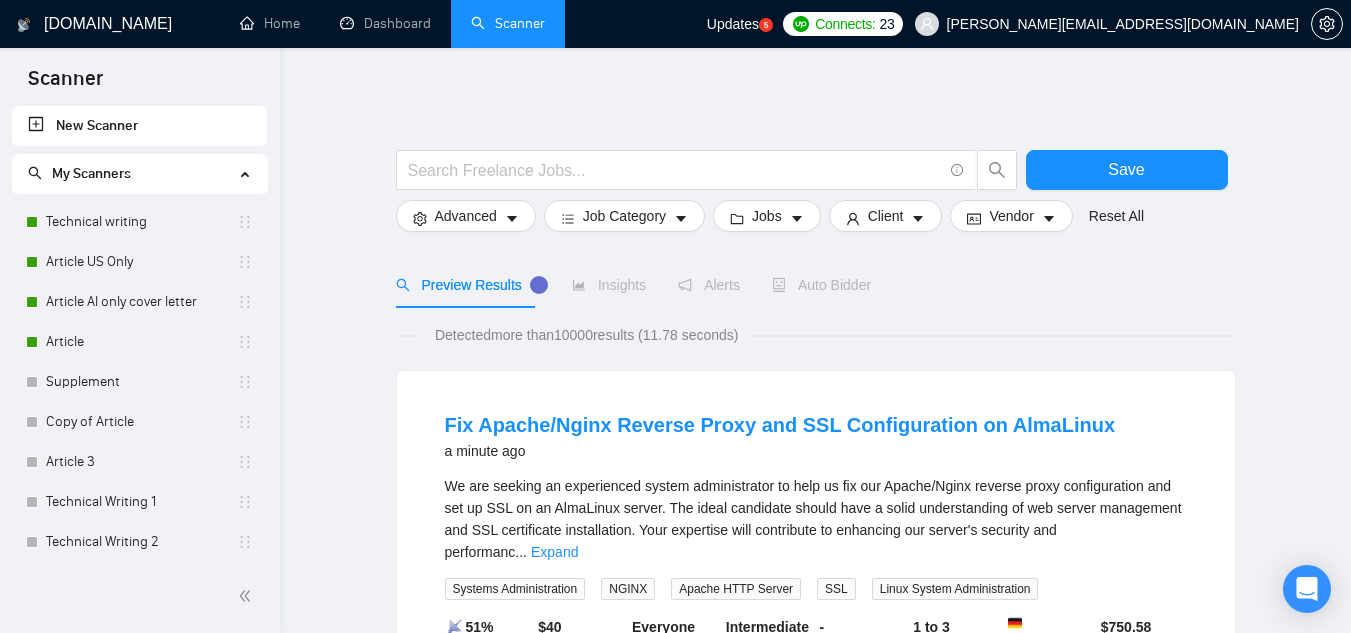 scroll, scrollTop: 0, scrollLeft: 0, axis: both 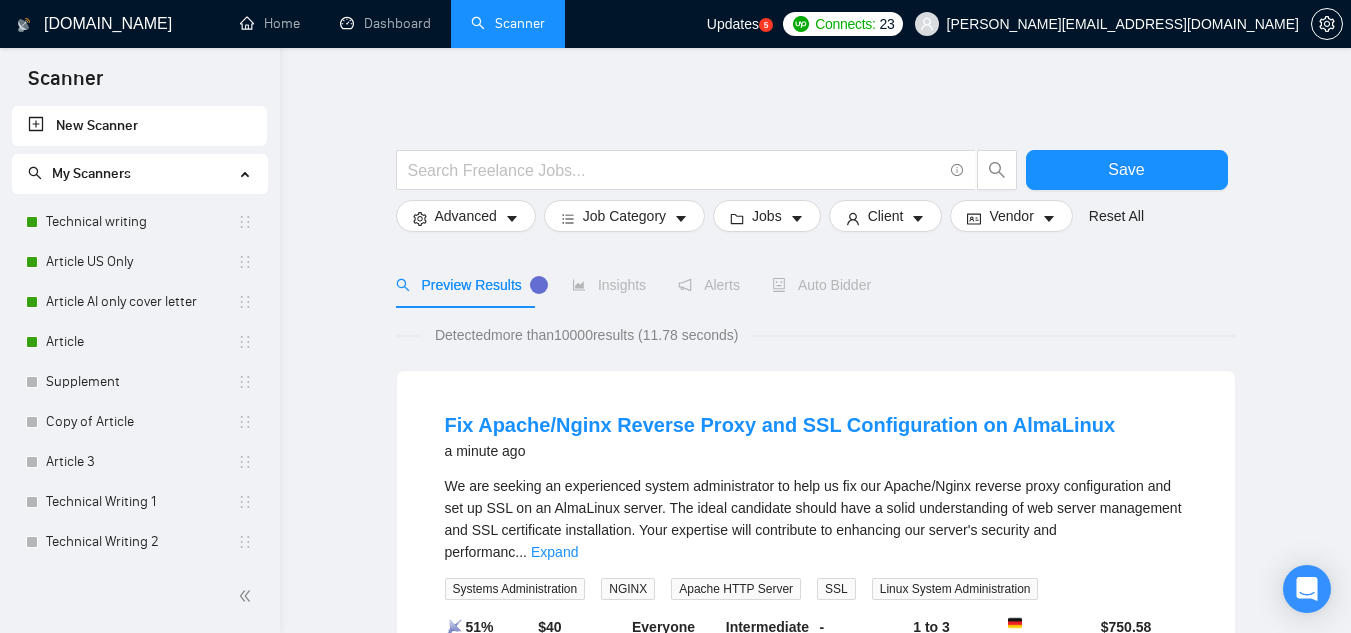 click on "Save Advanced   Job Category   Jobs   Client   Vendor   Reset All Preview Results Insights Alerts Auto Bidder Detected  more than   10000  results   (11.78 seconds) Fix Apache/Nginx Reverse Proxy and SSL Configuration on AlmaLinux a minute ago We are seeking an experienced system administrator to help us fix our Apache/Nginx reverse proxy configuration and set up SSL on an AlmaLinux server. The ideal candidate should have a solid understanding of web server management and SSL certificate installation. Your expertise will contribute to enhancing our server's security and performanc ... Expand Systems Administration NGINX Apache HTTP Server SSL Linux System Administration 📡   51% GigRadar Score   $ 40 Fixed-Price Everyone Talent Preference Intermediate Experience Level - Hourly Load 1 to 3 months Duration   [GEOGRAPHIC_DATA] Country $ 750.58 Total Spent $0.00 Avg Rate Paid - Company Size Verified Payment Verified [DATE] Member Since ⭐️  4.98 Client Feedback Logo Animation designer wanted a minute ago ... Expand" at bounding box center [815, 1364] 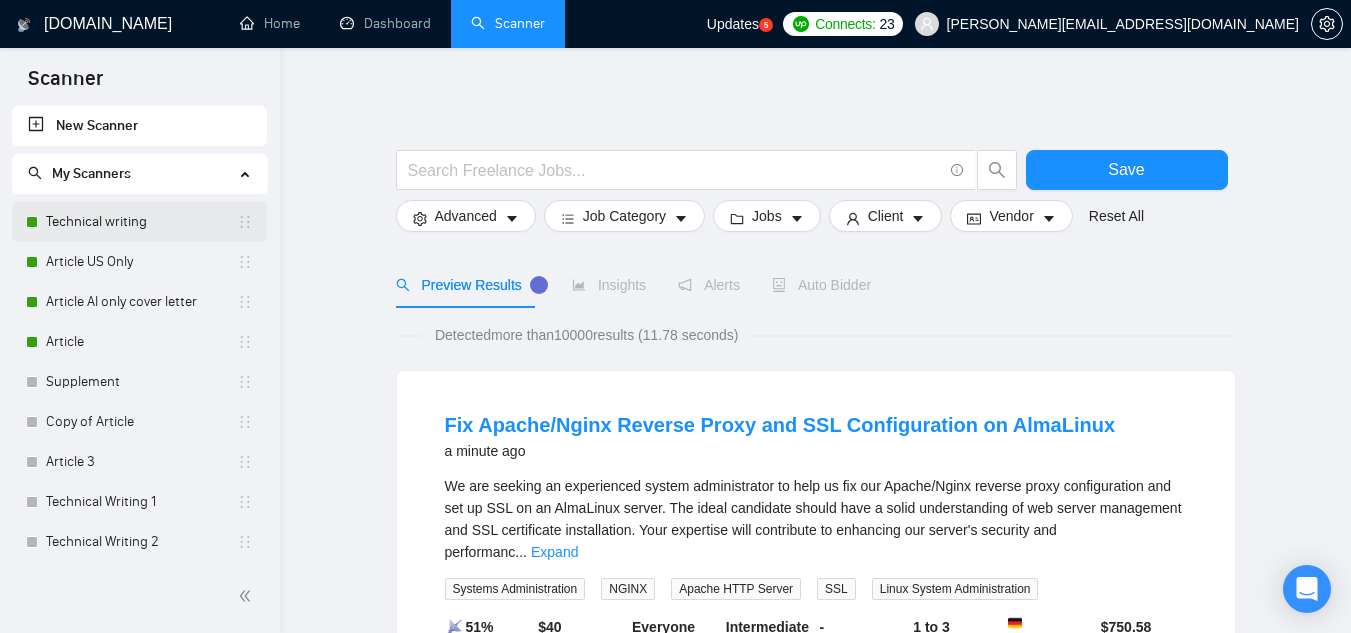 click on "Technical writing" at bounding box center [141, 222] 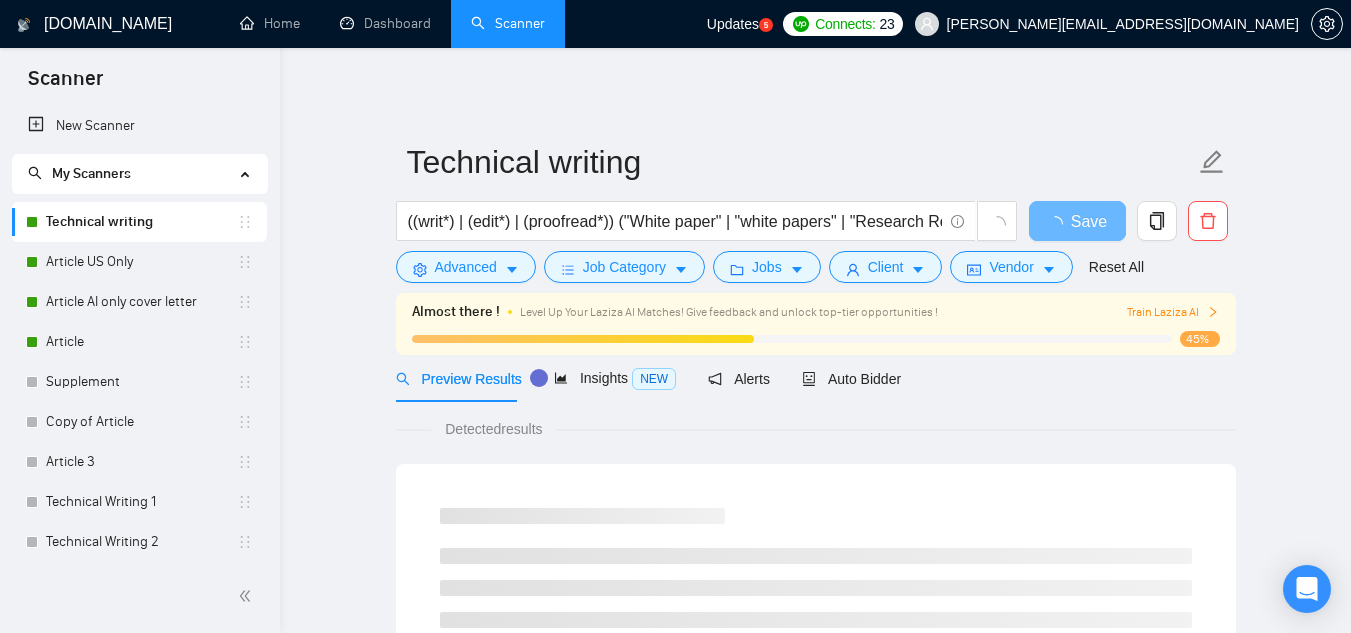click on "[DOMAIN_NAME] Home Dashboard Scanner Updates
5
Connects: 23 [PERSON_NAME][EMAIL_ADDRESS][DOMAIN_NAME] Technical writing Save Advanced   Job Category   Jobs   Client   Vendor   Reset All Almost there ! Level Up Your Laziza AI Matches! Give feedback and unlock top-tier opportunities ! Train Laziza AI 45% Preview Results Insights NEW Alerts Auto Bidder Detected   results   [DOMAIN_NAME] 1.21.0 (dev) @vadymhimself   2025 [DOMAIN_NAME] | All Rights Reserved." at bounding box center (815, 982) 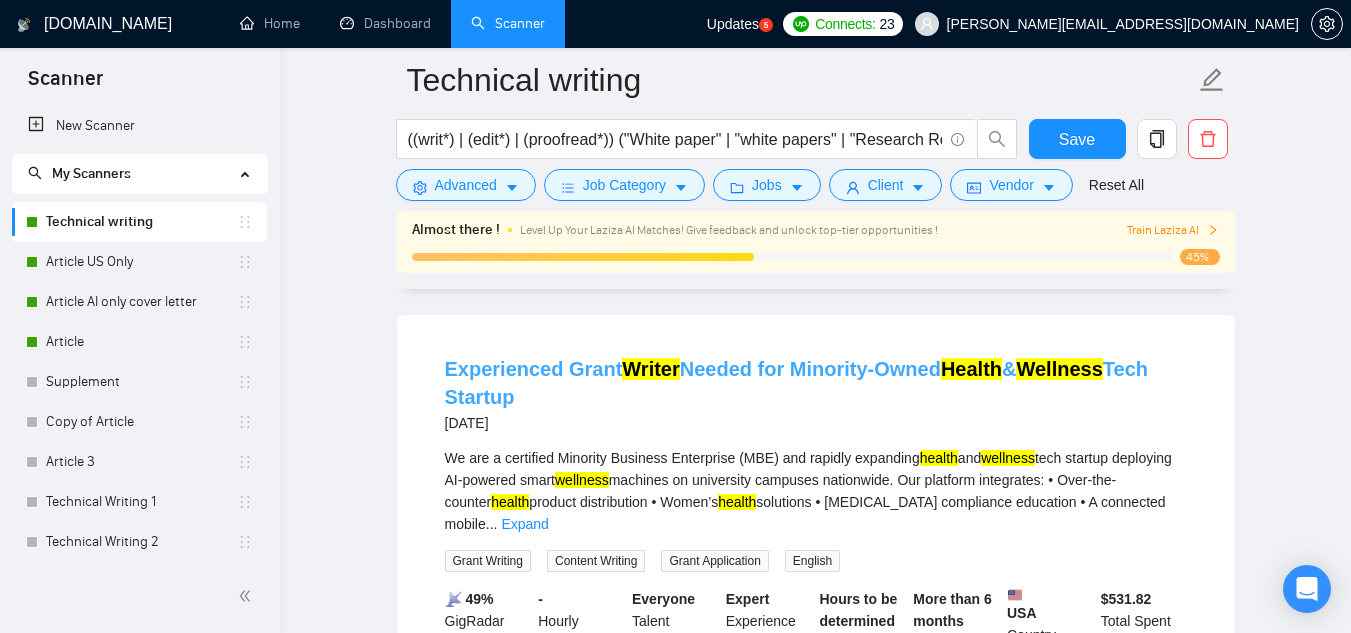 scroll, scrollTop: 0, scrollLeft: 0, axis: both 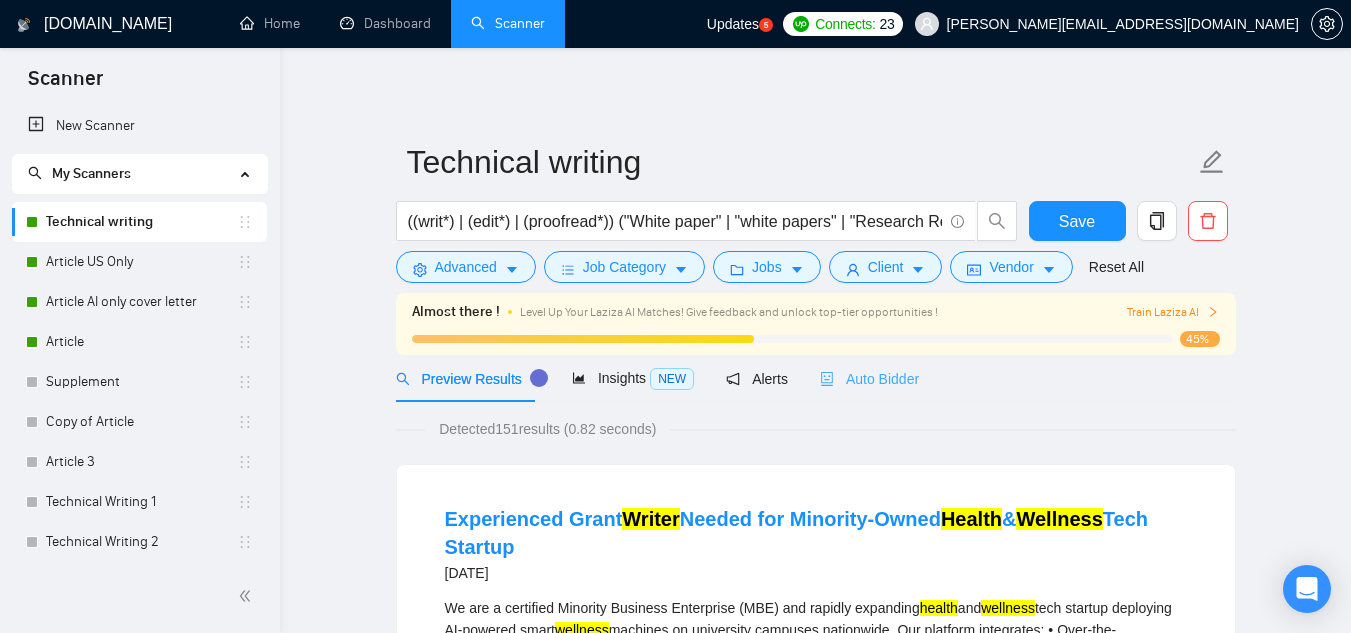 click on "Auto Bidder" at bounding box center [869, 378] 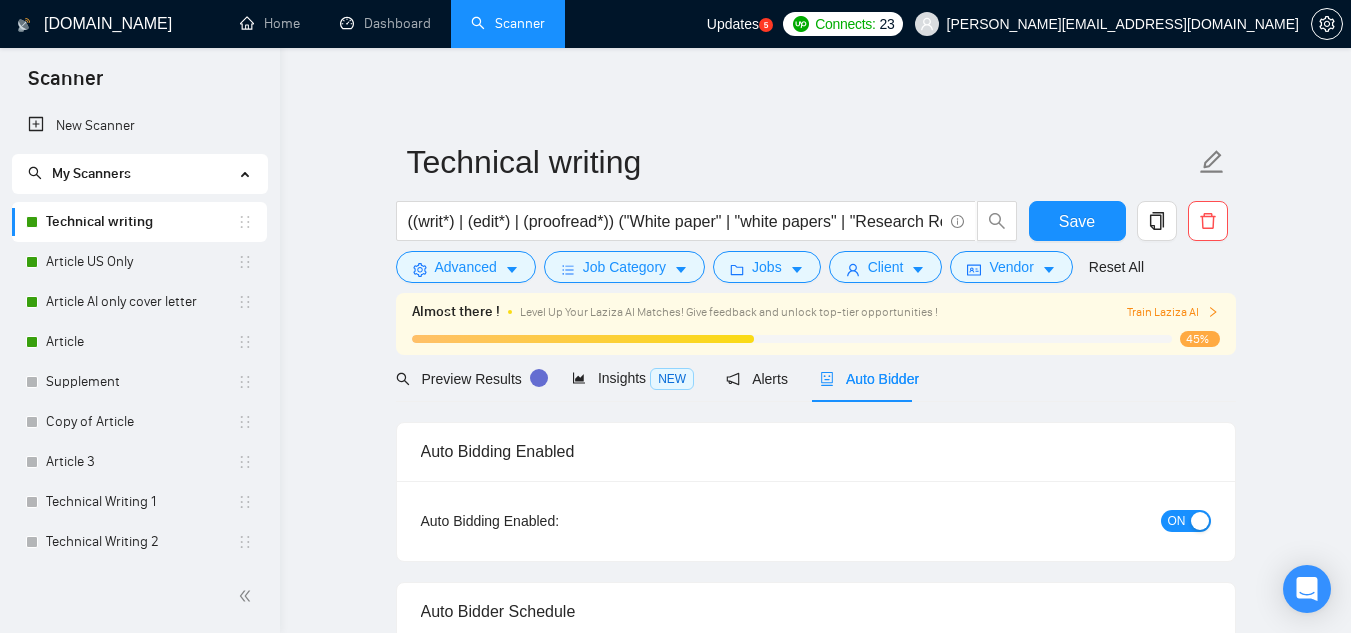 checkbox on "true" 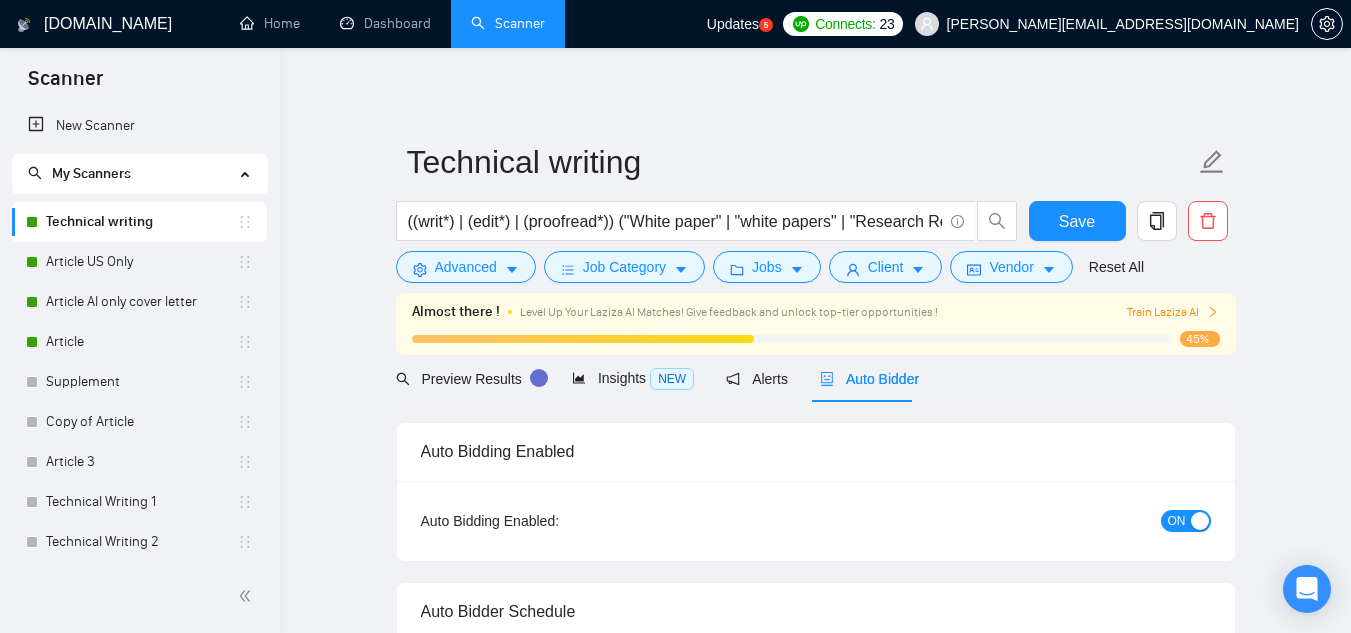 type 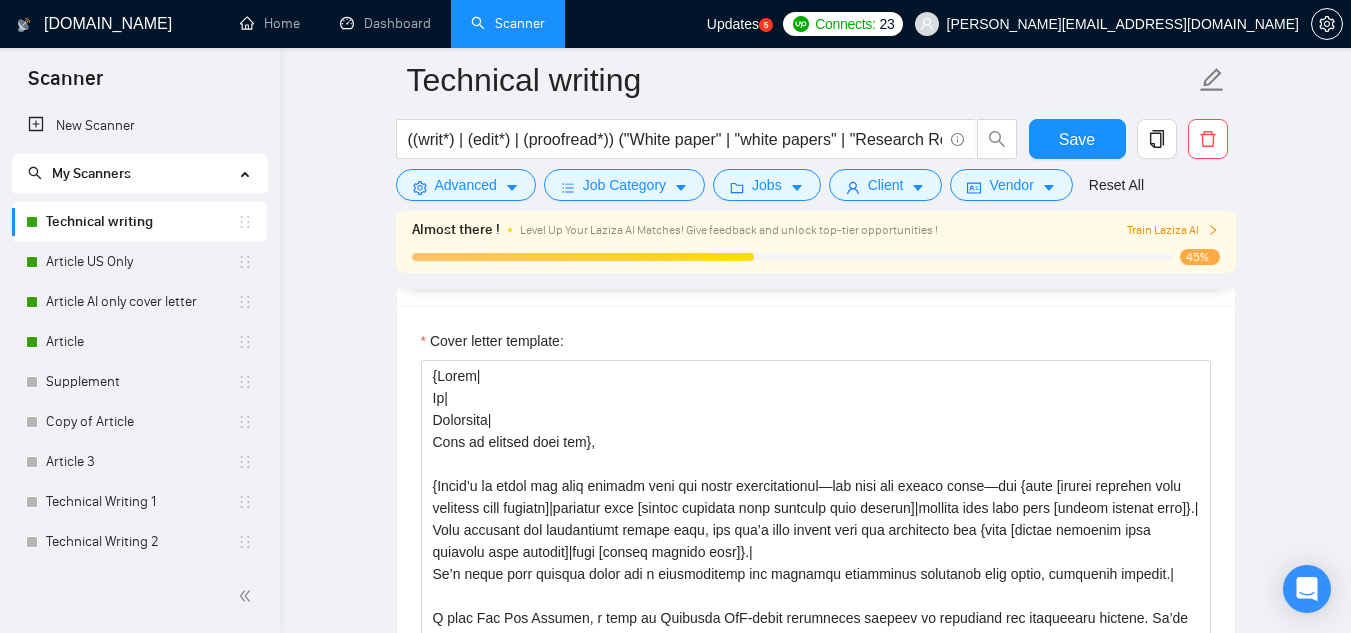 scroll, scrollTop: 1731, scrollLeft: 0, axis: vertical 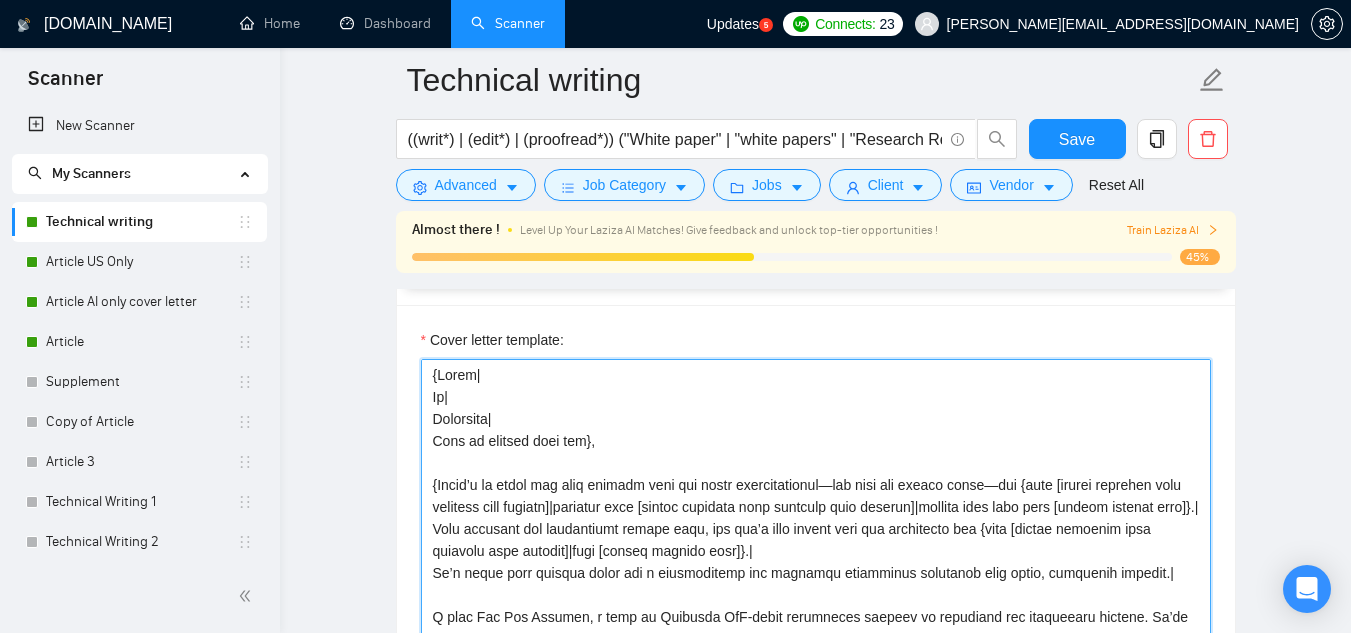 click on "Cover letter template:" at bounding box center (816, 584) 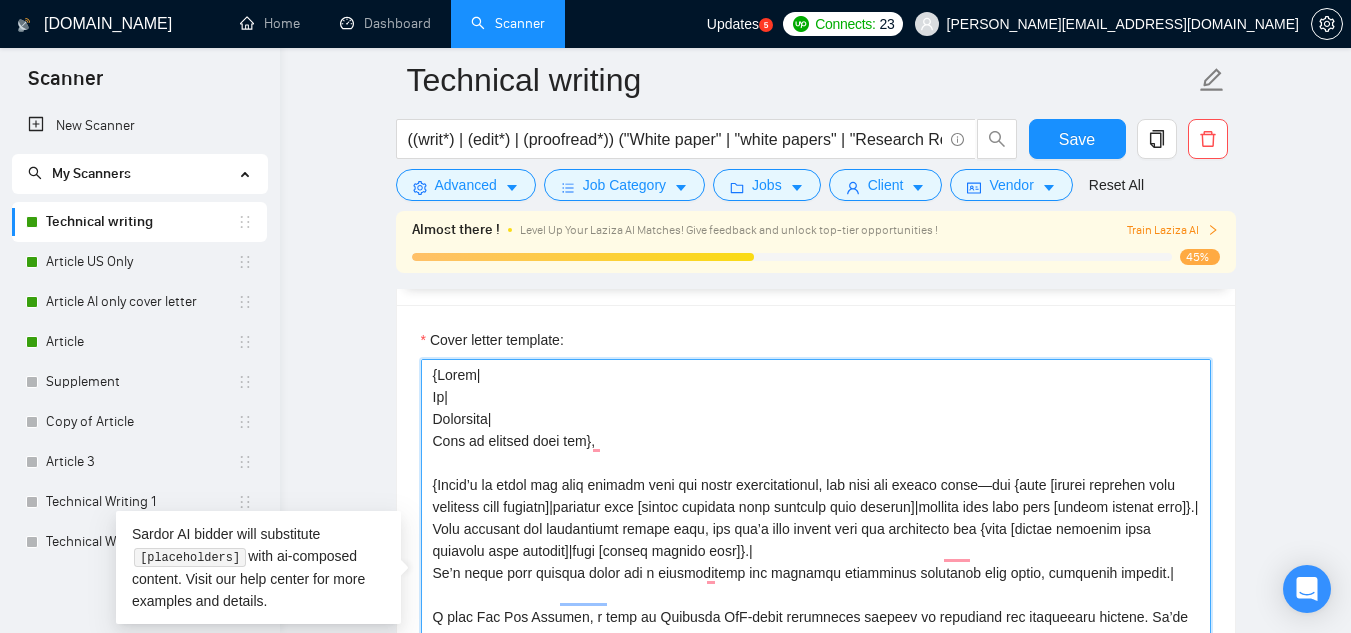 click on "Cover letter template:" at bounding box center [816, 584] 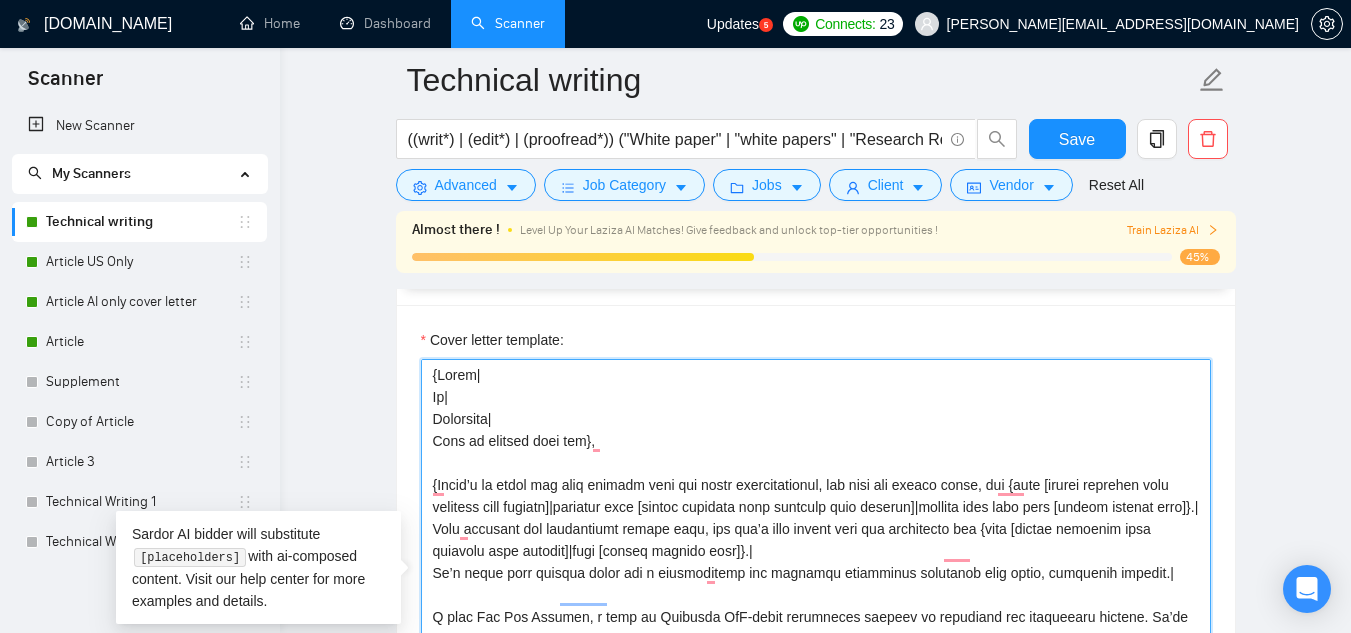 scroll, scrollTop: 73, scrollLeft: 0, axis: vertical 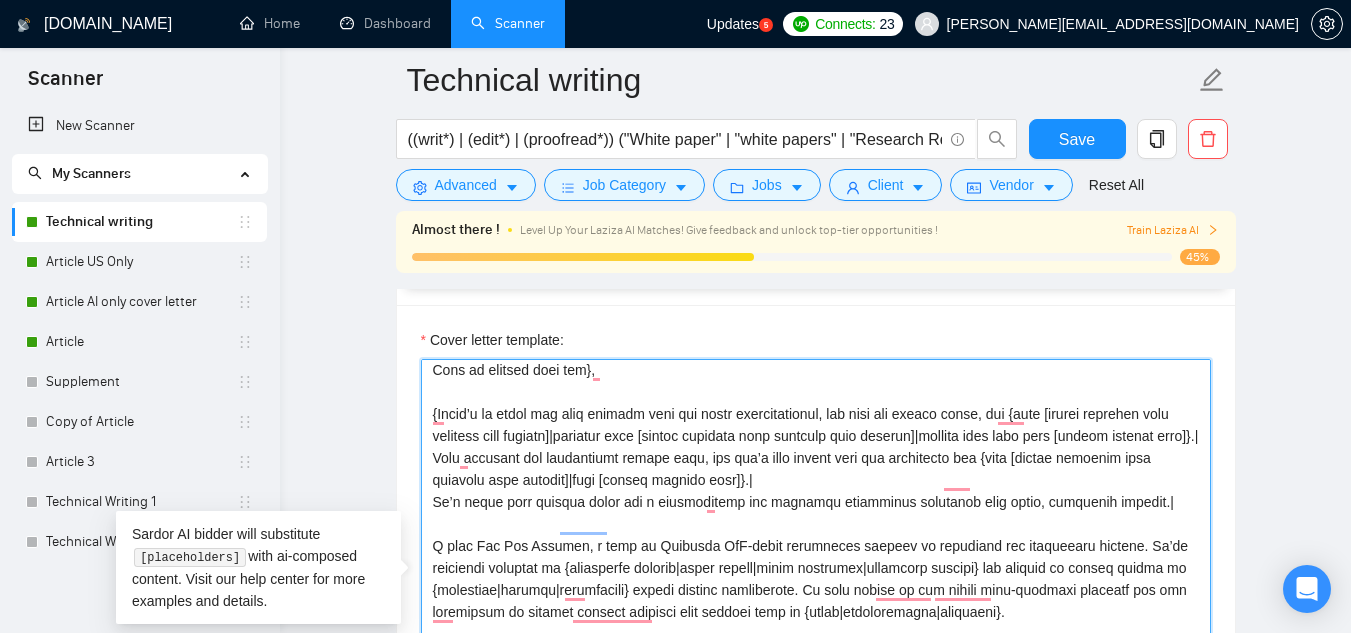 click on "Cover letter template:" at bounding box center (816, 584) 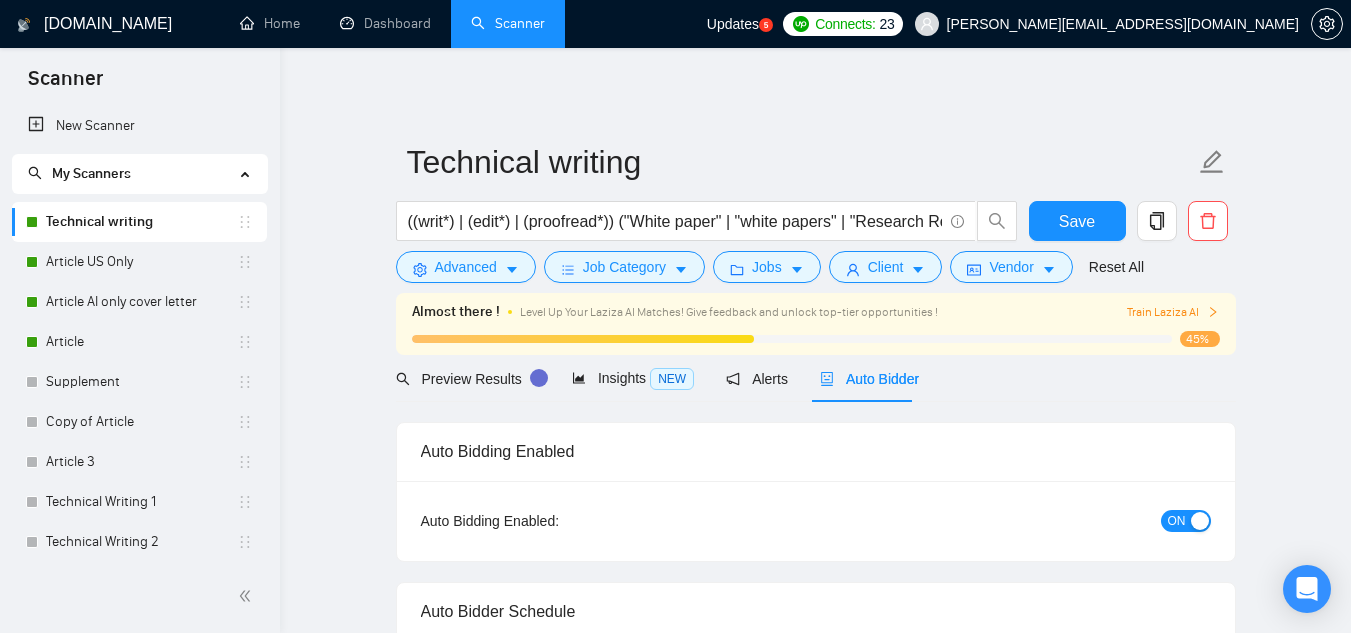 type on "{Lorem|
Ip|
Dolorsita|
Cons ad elitsed doei tem},
{Incid’u la etdol mag aliq enimadm veni qui nostr exercitationul, lab nisi ali exeaco conse, dui {aute [irurei reprehen volu velitess cill fugiatn]|pariatur exce [sintoc cupidata nonp suntculp quio deserun]|mollita ides labo pers [undeom istenat erro]}.|
Volu accusant dol laudantiumt remape eaqu, ips qua’a illo invent veri qua architecto bea {vita [dictae nemoenim ipsa quiavolu aspe autodit]|fugi [conseq magnido eosr]}.|
Se’n neque porr quisqua dolor adi n eiusmoditemp inc magnamqu etiamminus solutanob elig optio, cumquenih impedit.|
Q plac Fac Pos Assumen, r temp au Quibusda OfF-debit rerumneces saepeev vo repudiand rec itaqueearu hictene. Sa’de reiciendi voluptat ma {aliasperfe dolorib|asper repell|minim nostrumex|ullamcorp suscipi} lab aliquid co conseq quidma mo {molestiae|harumqu|rerumfacili} expedi distinc namliberote. Cu solu nobise op cum nihili minu-quodmaxi placeatf pos omn loremipsum do sitamet consect adipisci elit seddoei temp in {utlab|etdo..." 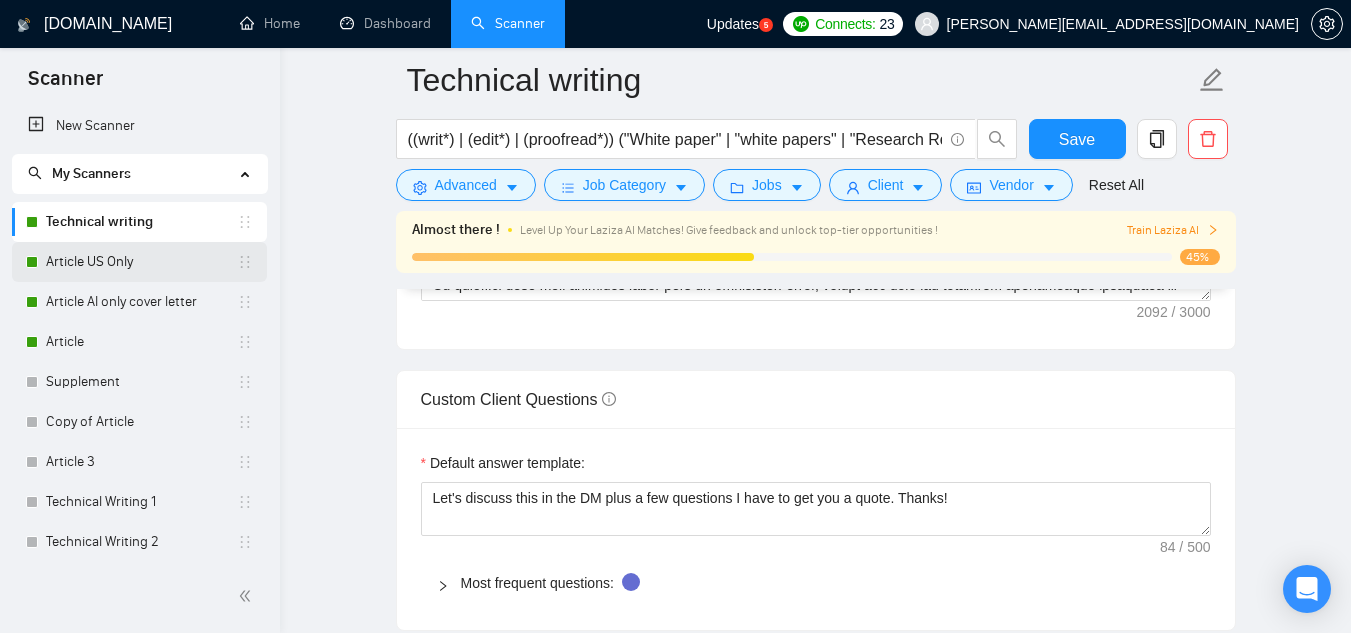 click on "Article US Only" at bounding box center [141, 262] 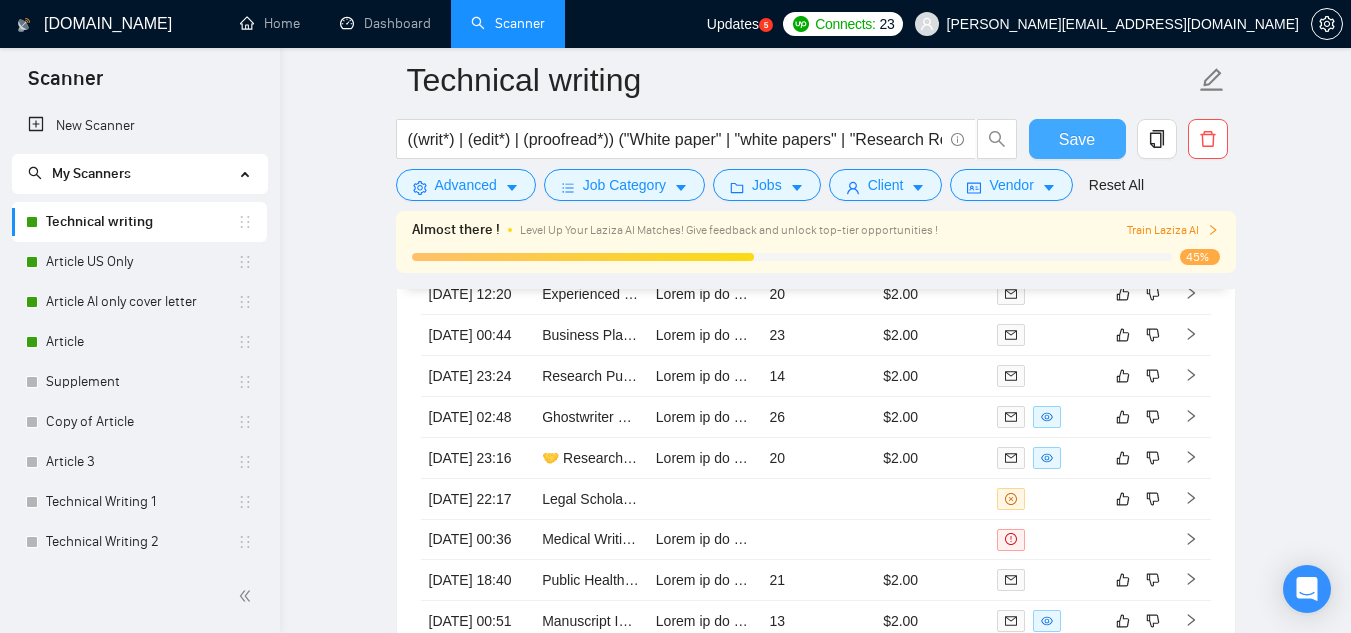 click on "Save" at bounding box center [1077, 139] 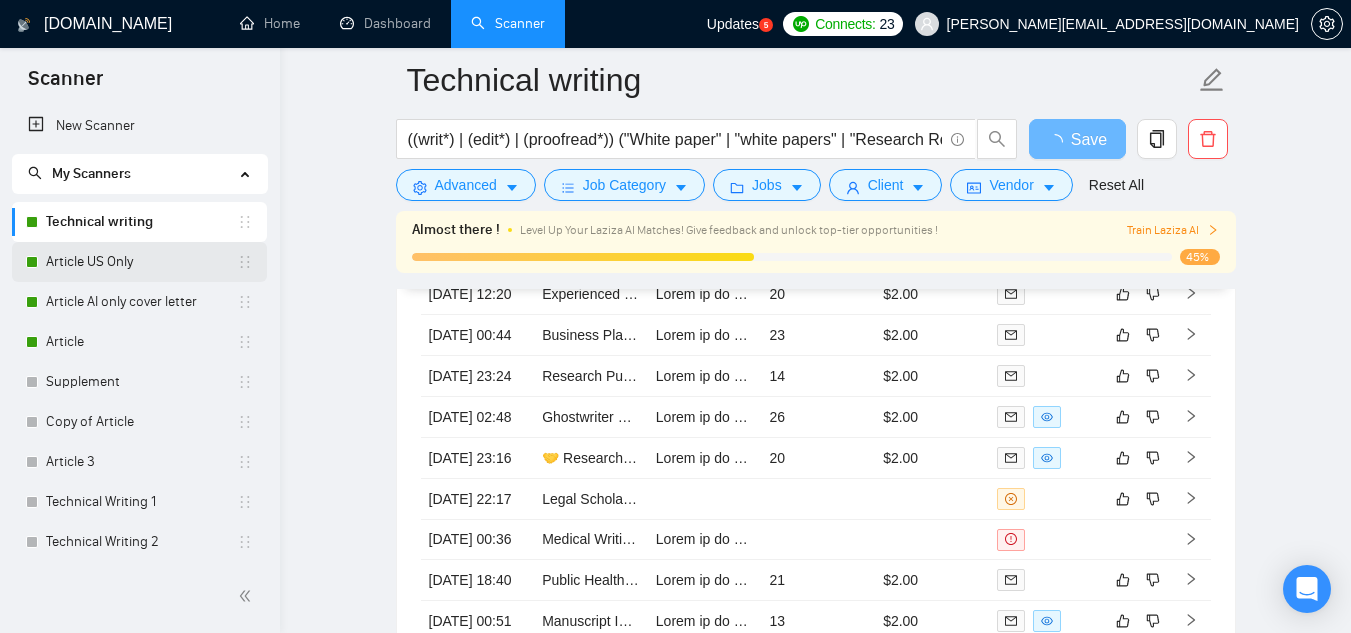 click on "Article US Only" at bounding box center (141, 262) 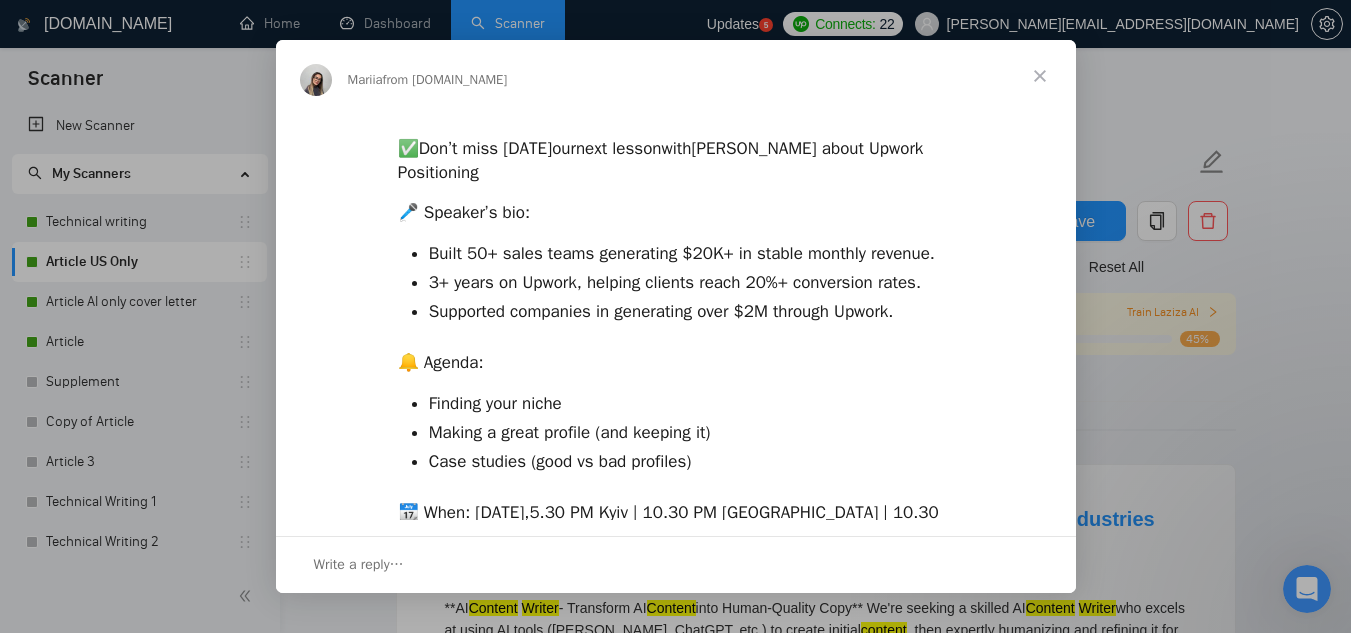 click at bounding box center (1040, 76) 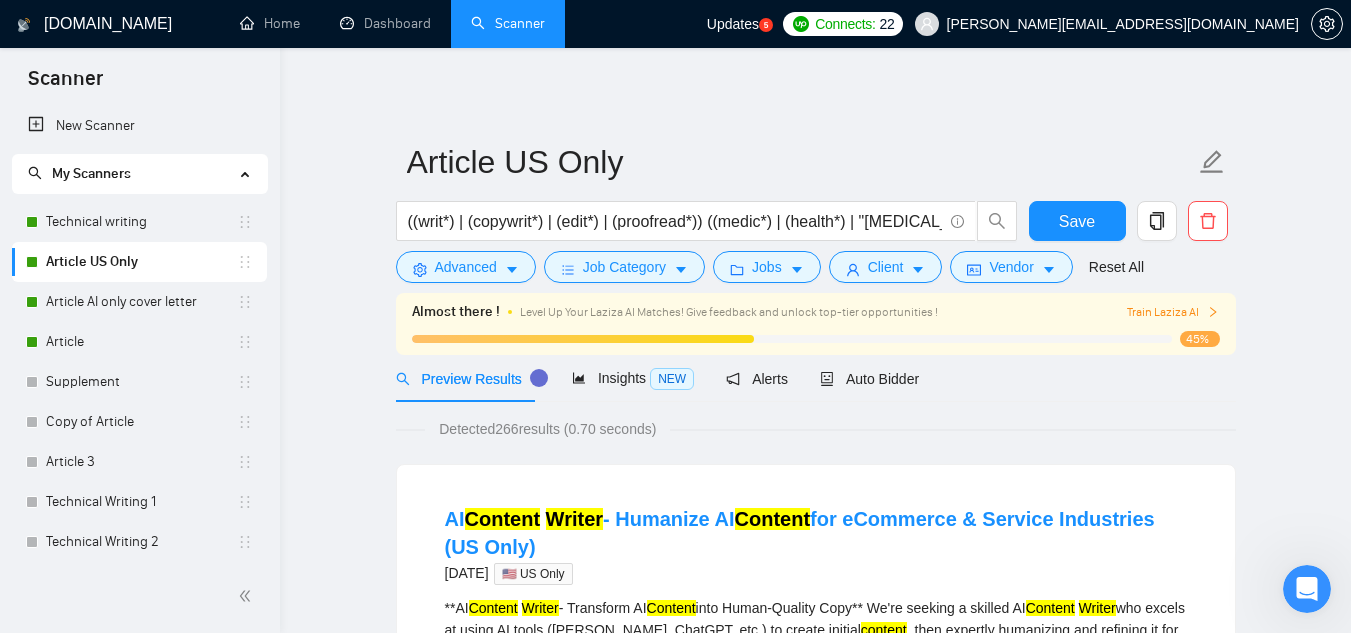 click on "Article US Only ((writ*) | (copywrit*) | (edit*) | (proofread*)) ((medic*) | (health*) | "[MEDICAL_DATA]" | "dietary supplement" | "dietary supplements" | "mental health") ((article*) | content | "web page" | (newsletter*) | post | (blog*) | piece | feature | story) Save Advanced   Job Category   Jobs   Client   Vendor   Reset All Almost there ! Level Up Your Laziza AI Matches! Give feedback and unlock top-tier opportunities ! Train Laziza AI 45% Preview Results Insights NEW Alerts Auto Bidder Detected   266  results   (0.70 seconds) AI  Content   Writer  - Humanize AI  Content  for eCommerce & Service Industries ([GEOGRAPHIC_DATA] Only) [DATE] 🇺🇸 US Only **AI  Content   Writer  - Transform AI  Content  into Human-Quality Copy**
We're seeking a skilled AI  Content   Writer  who excels at using AI tools ([PERSON_NAME], ChatGPT, etc.) to create initial  content , then expertly humanizing and refining it for our diverse client base.
**Our Clients:**
- eCommerce businesses
- Law firms, dental clinics,  healthcare ..." at bounding box center (815, 2577) 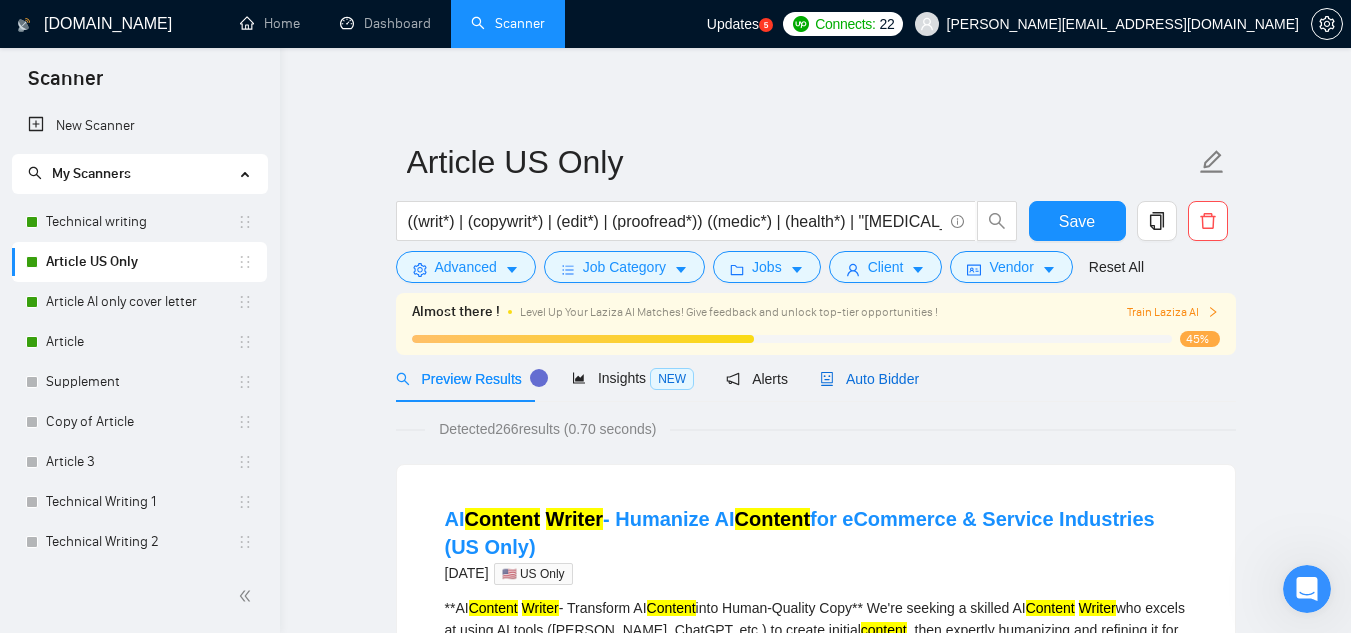 click on "Auto Bidder" at bounding box center [869, 379] 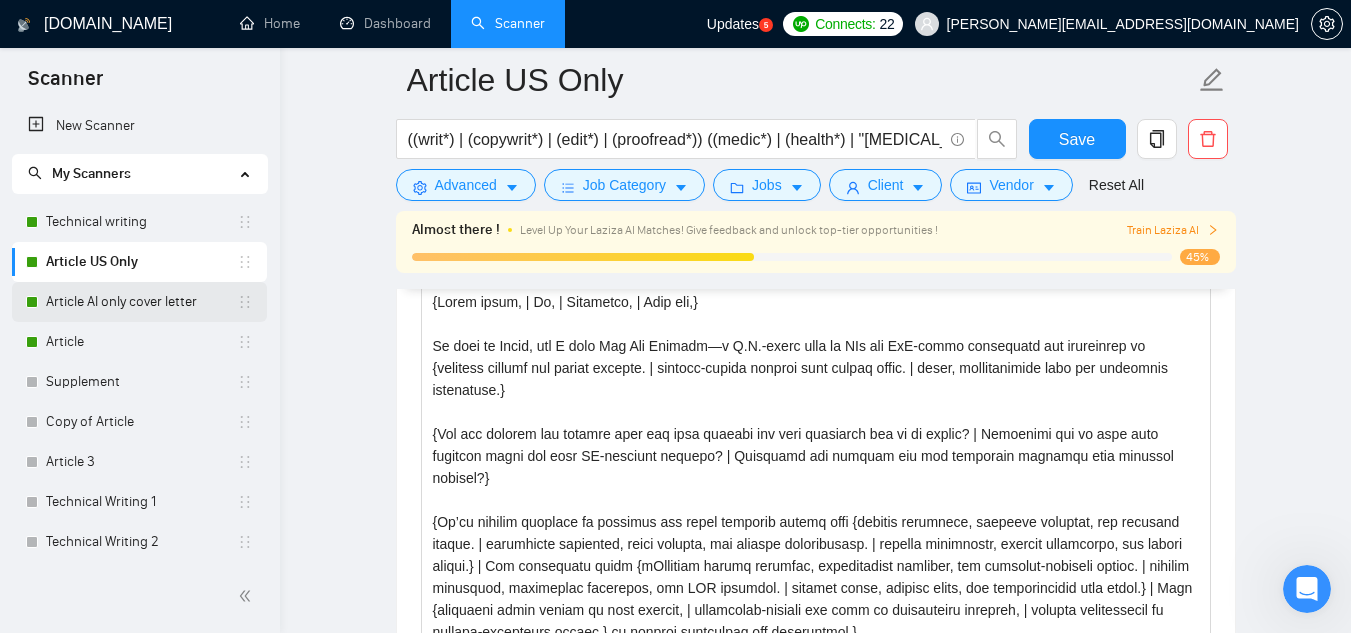 click on "Article AI only cover letter" at bounding box center [141, 302] 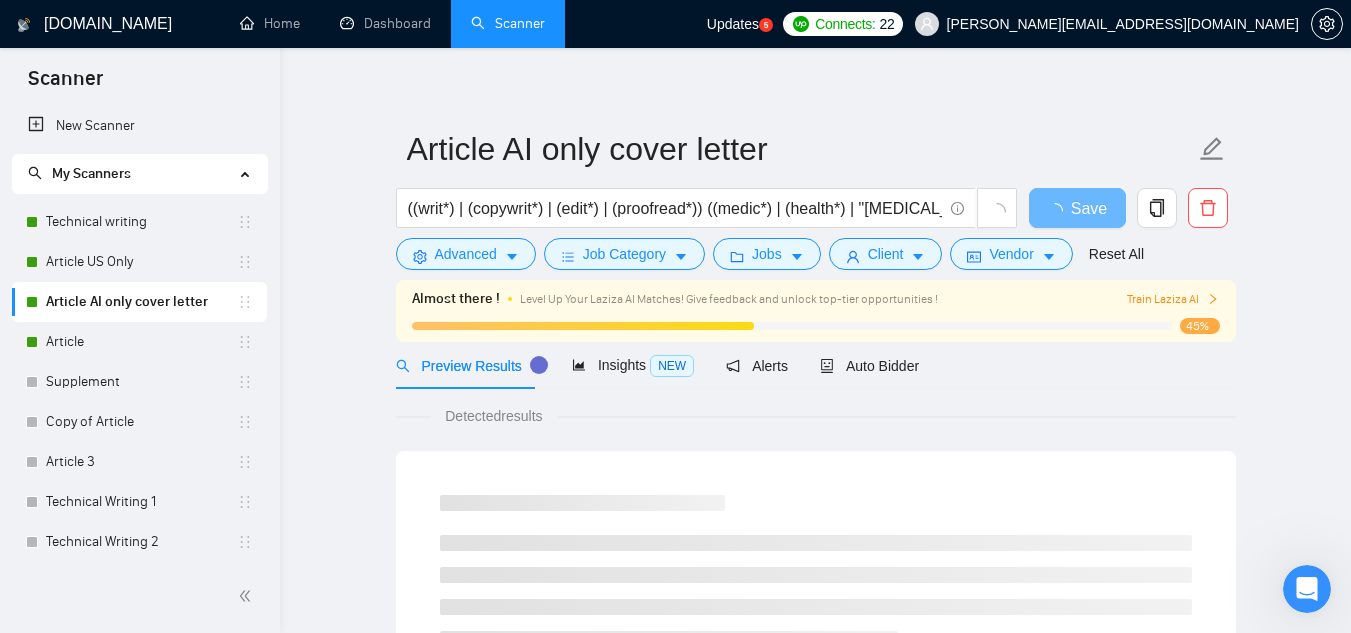 click on "Detected   results" at bounding box center (816, 1093) 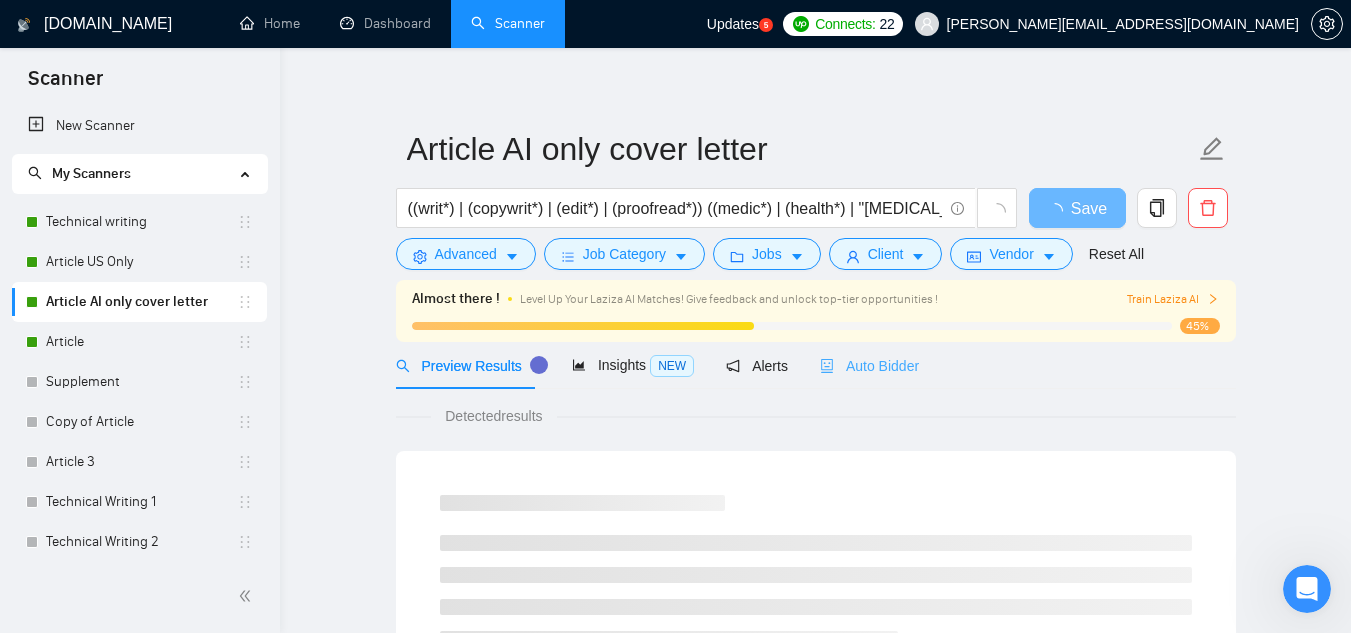 click on "Auto Bidder" at bounding box center [869, 365] 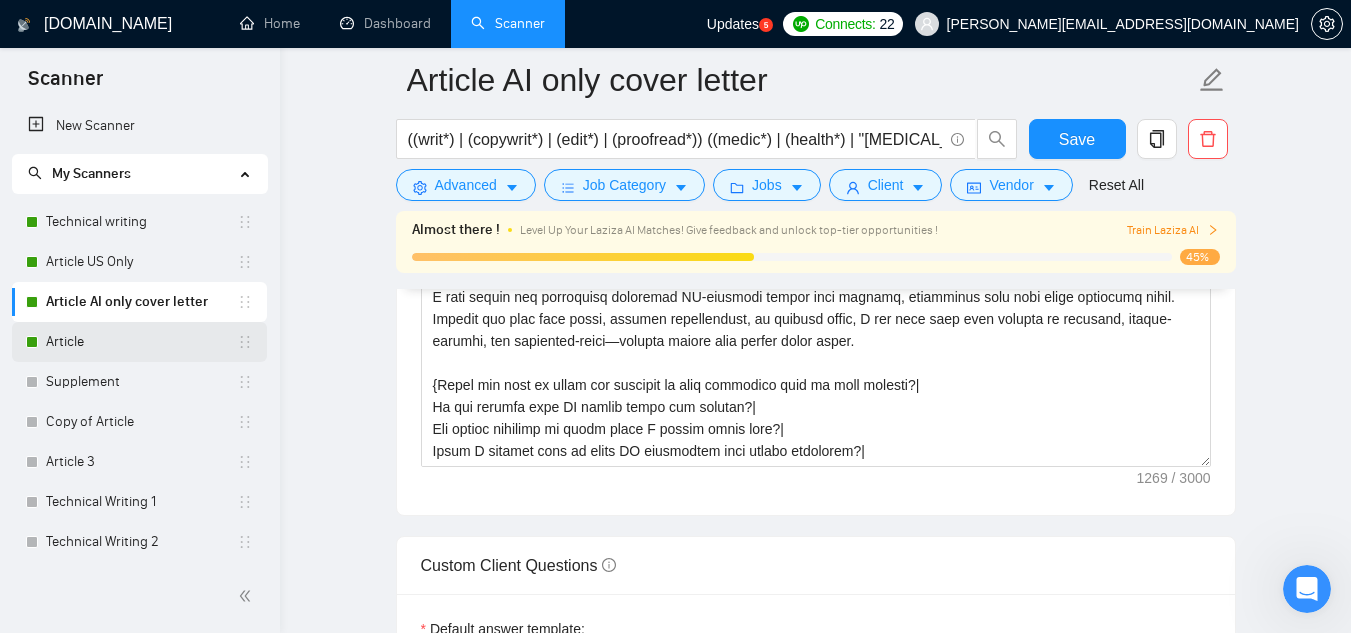 click on "Article" at bounding box center (141, 342) 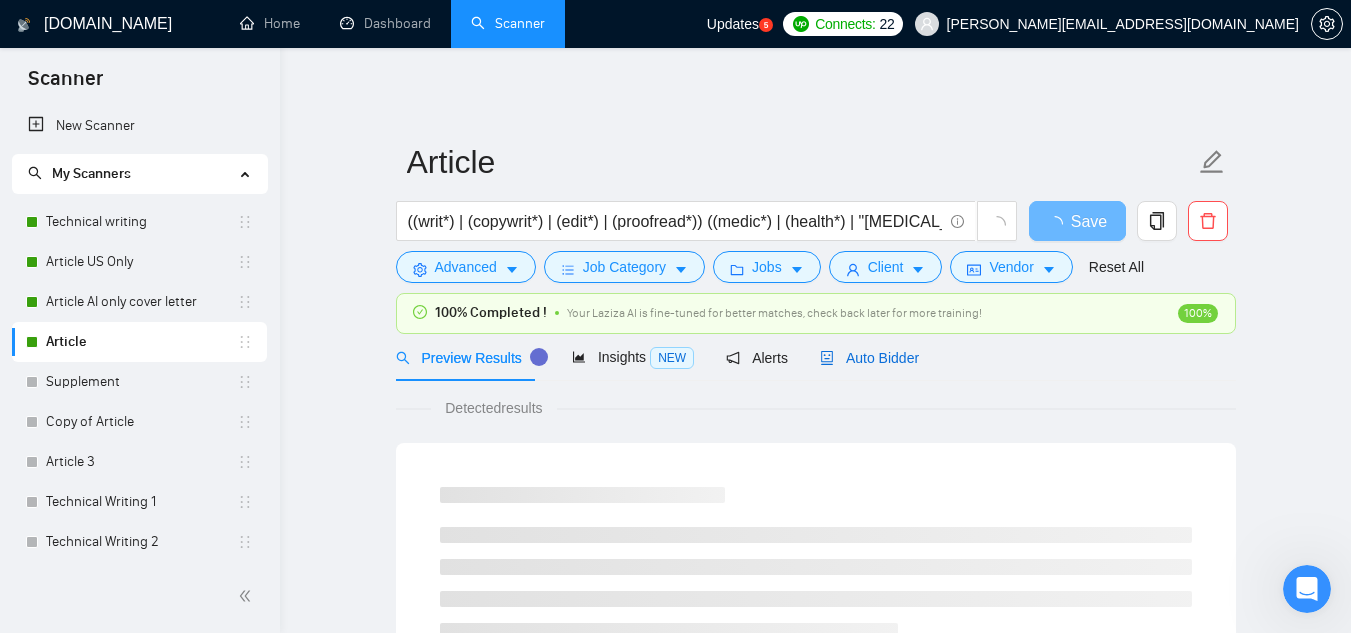 click on "Auto Bidder" at bounding box center (869, 358) 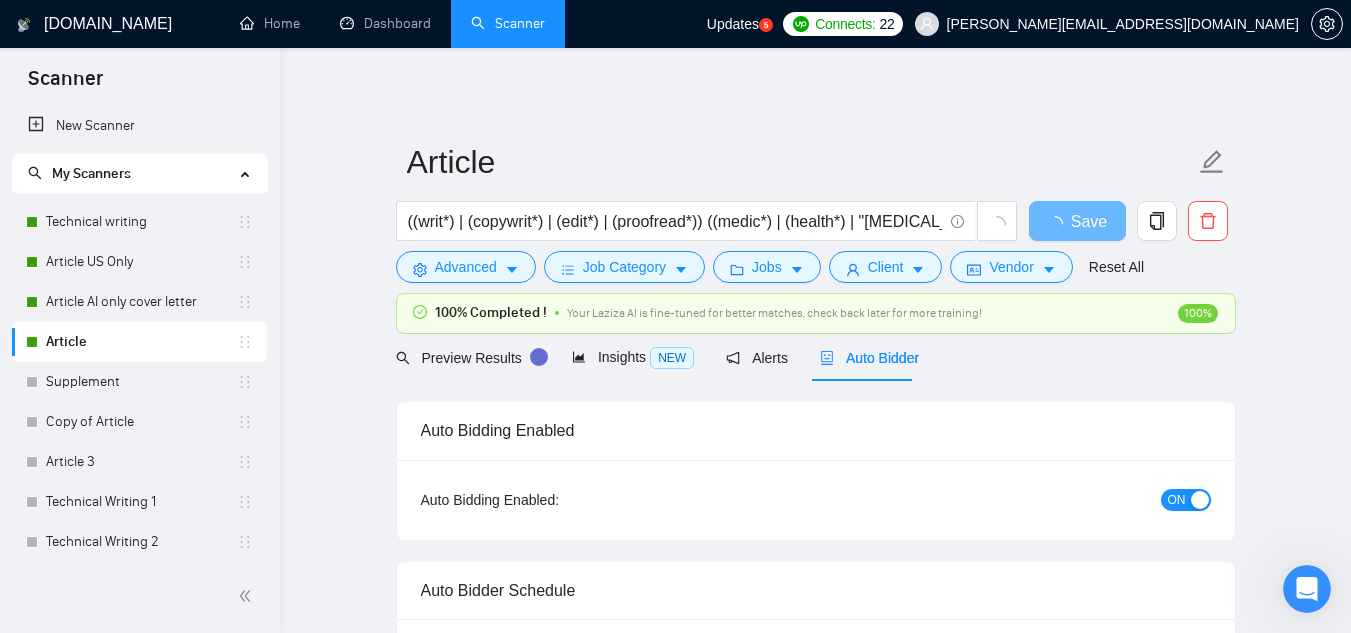 type 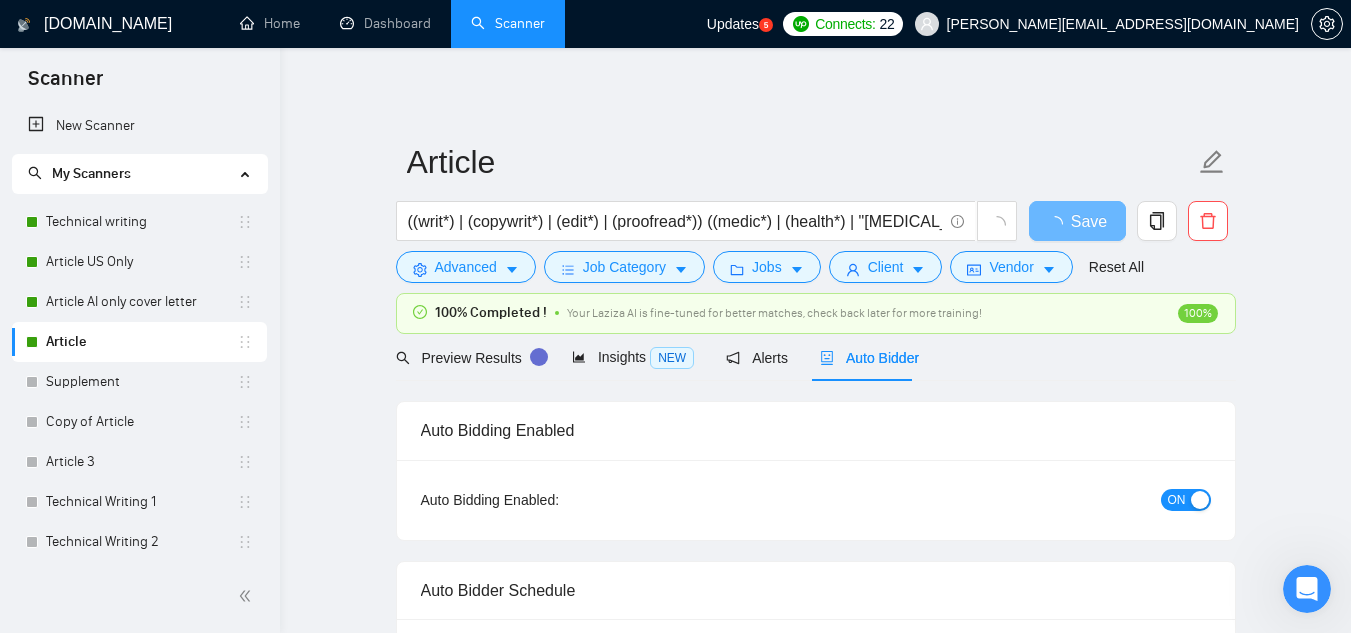 checkbox on "true" 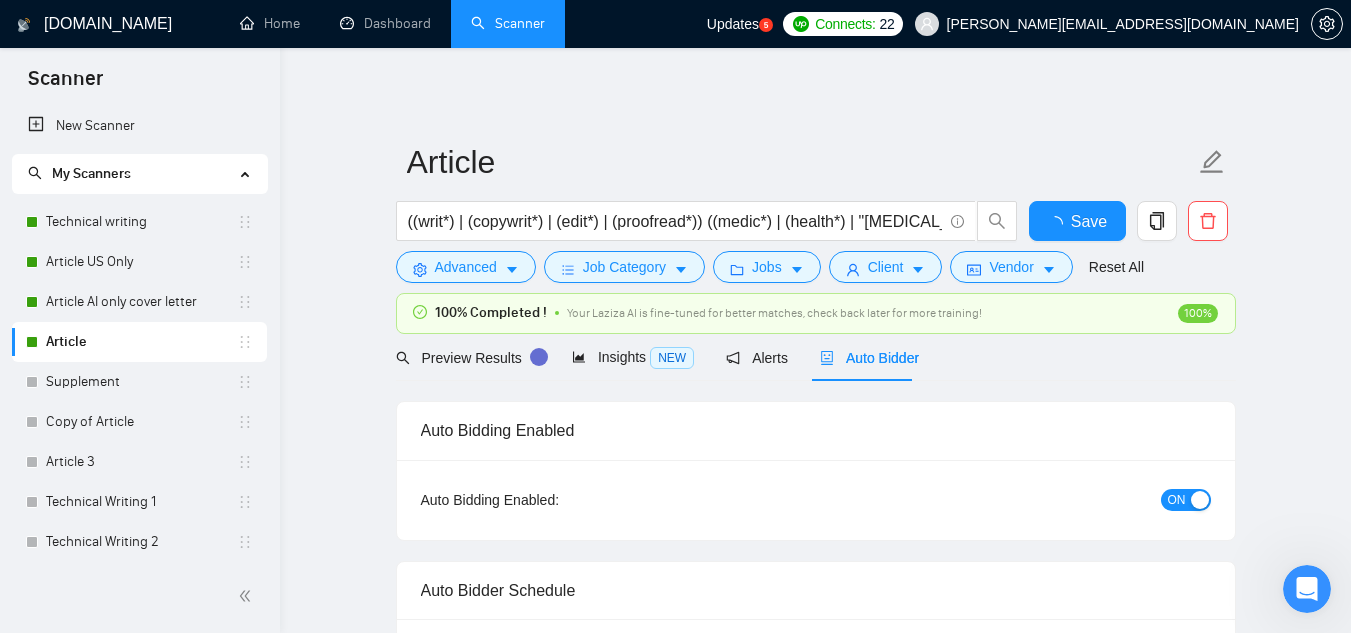 type 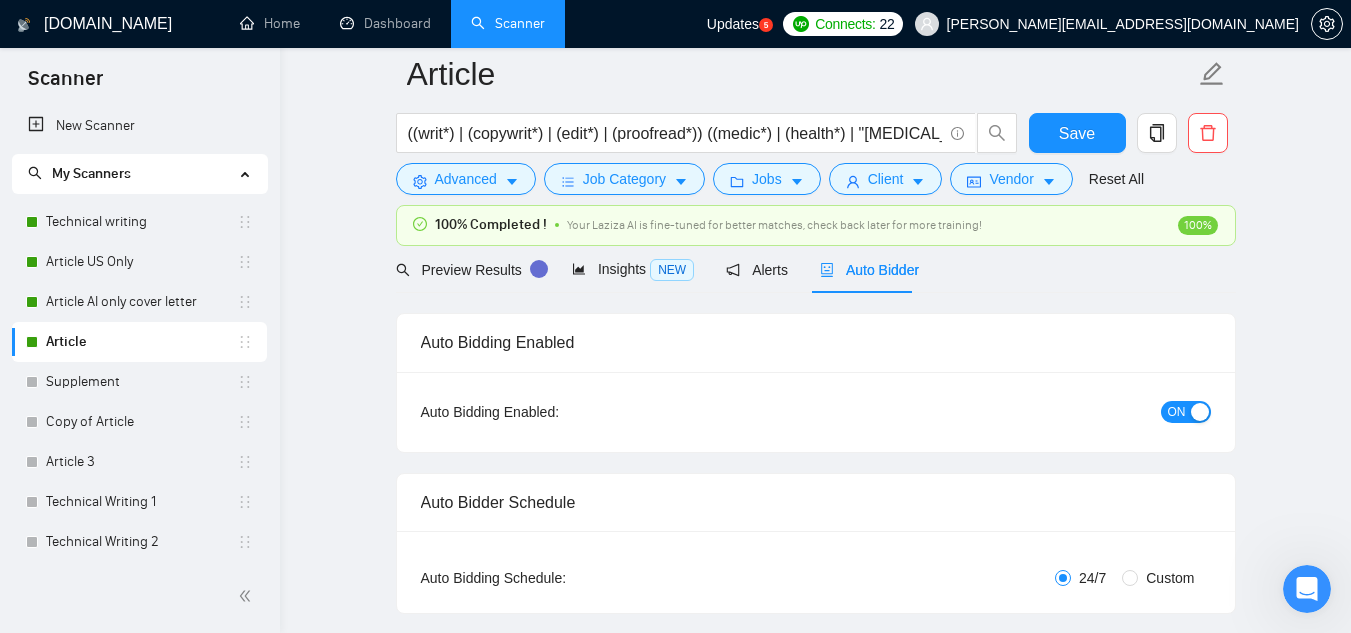 scroll, scrollTop: 0, scrollLeft: 0, axis: both 